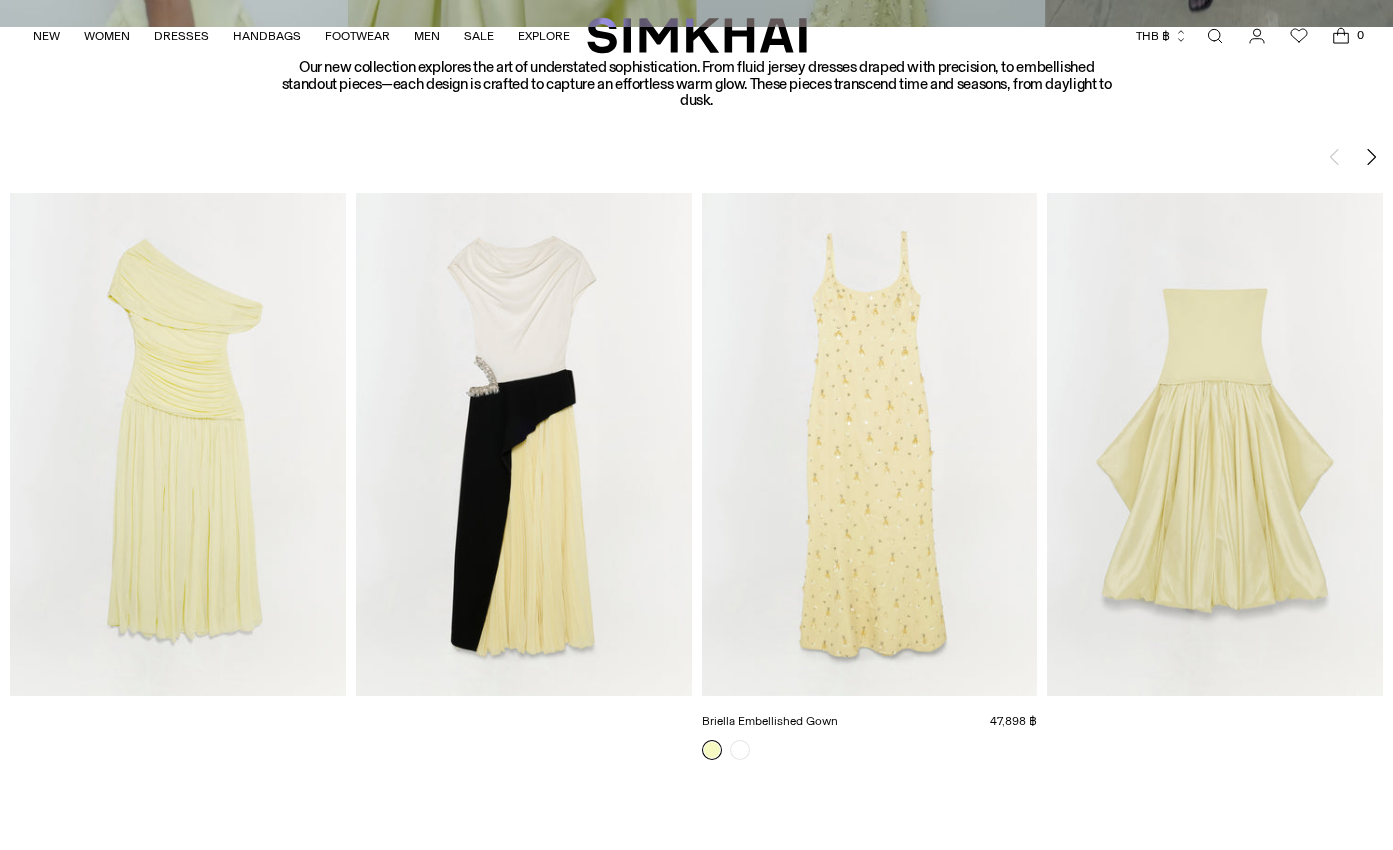 scroll, scrollTop: 791, scrollLeft: 0, axis: vertical 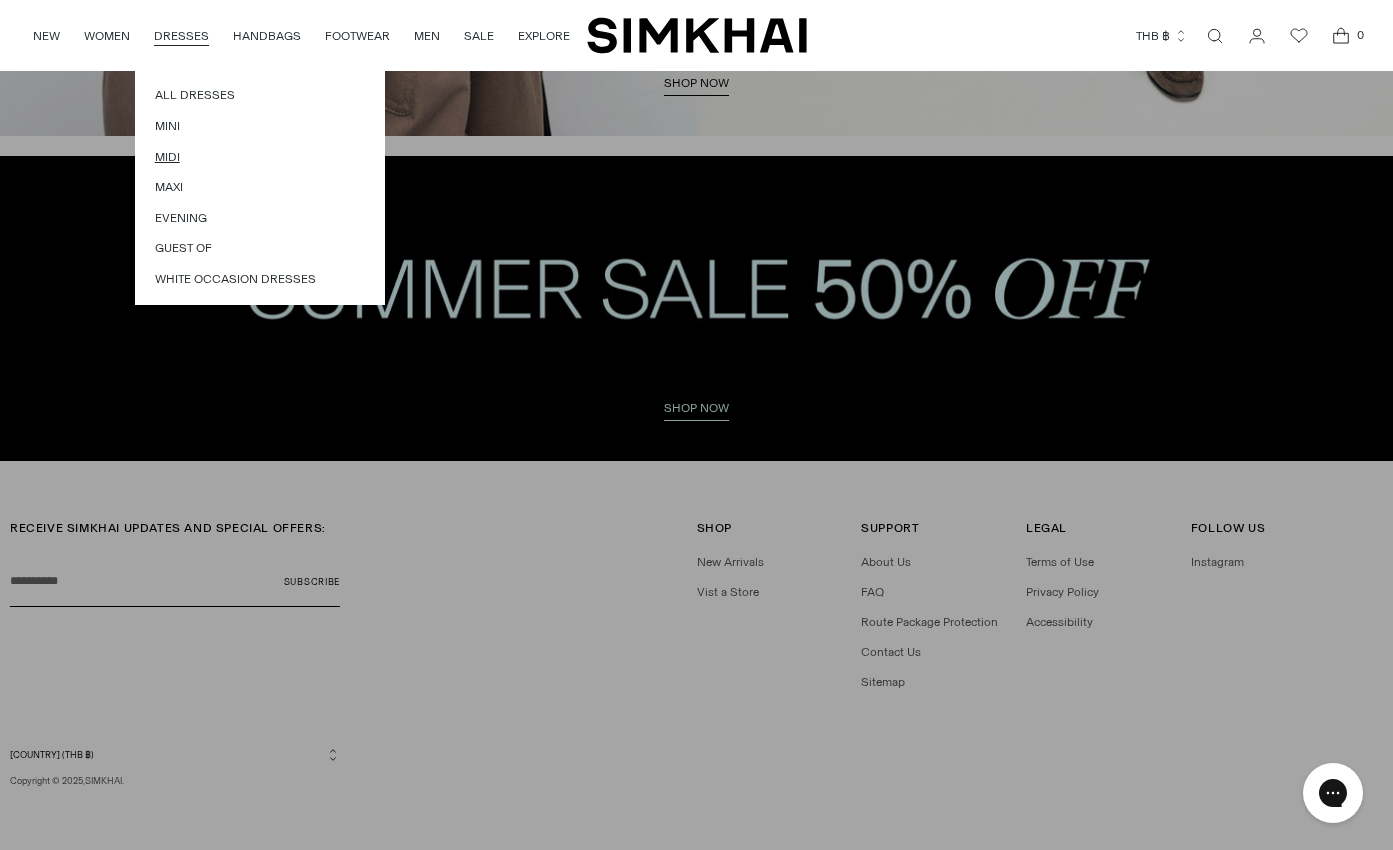 click on "Midi" at bounding box center [260, 157] 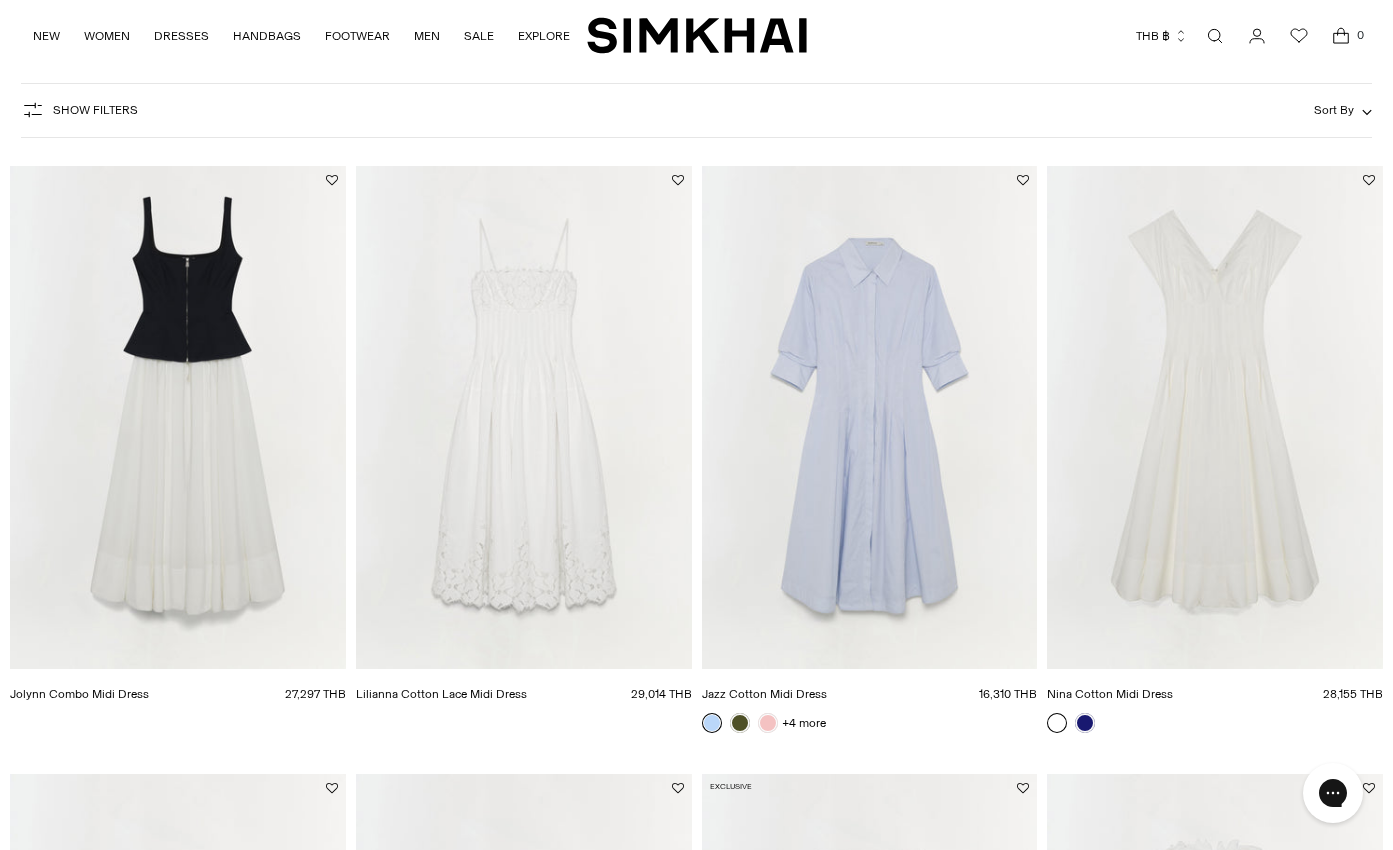 scroll, scrollTop: 331, scrollLeft: 0, axis: vertical 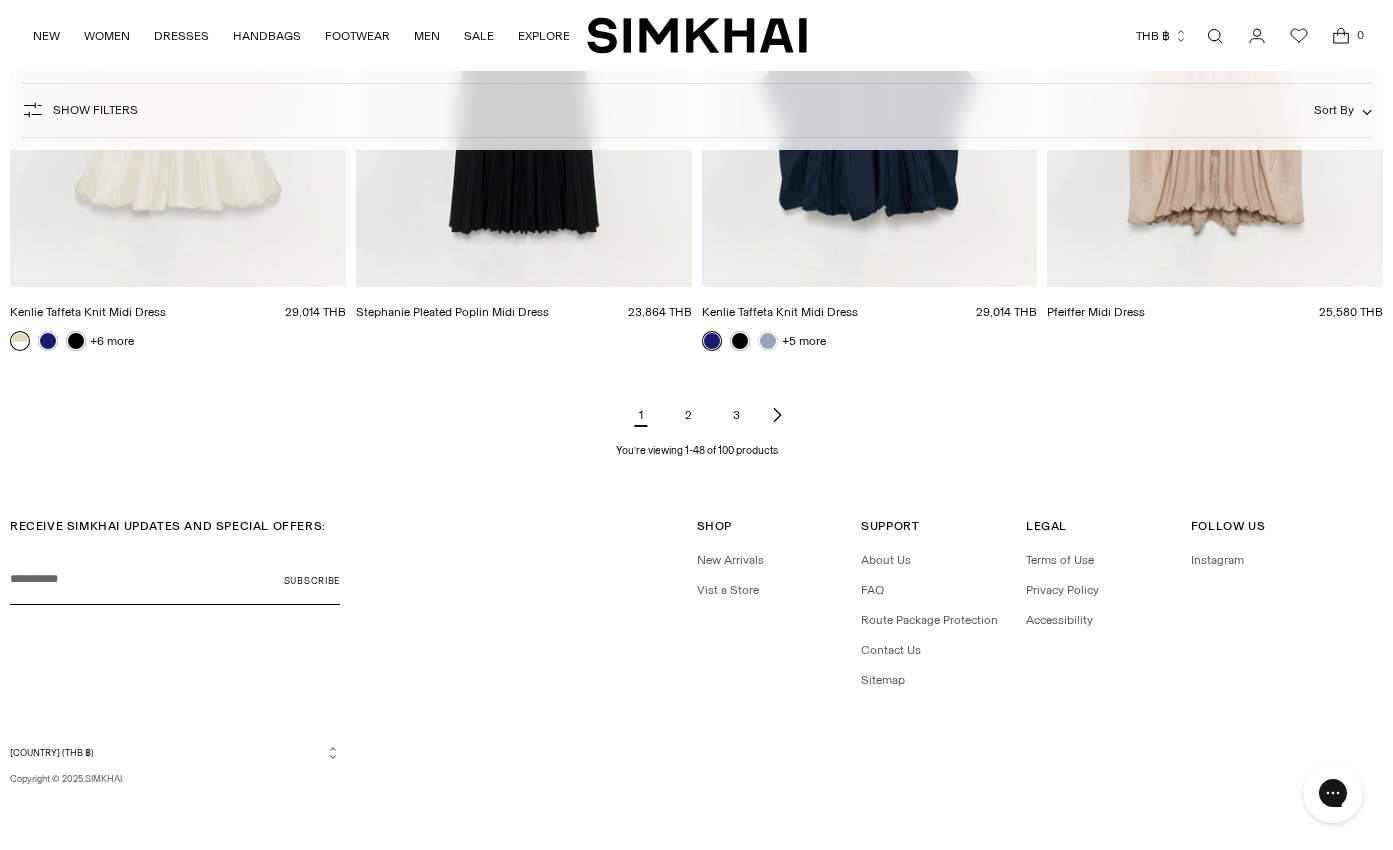 click 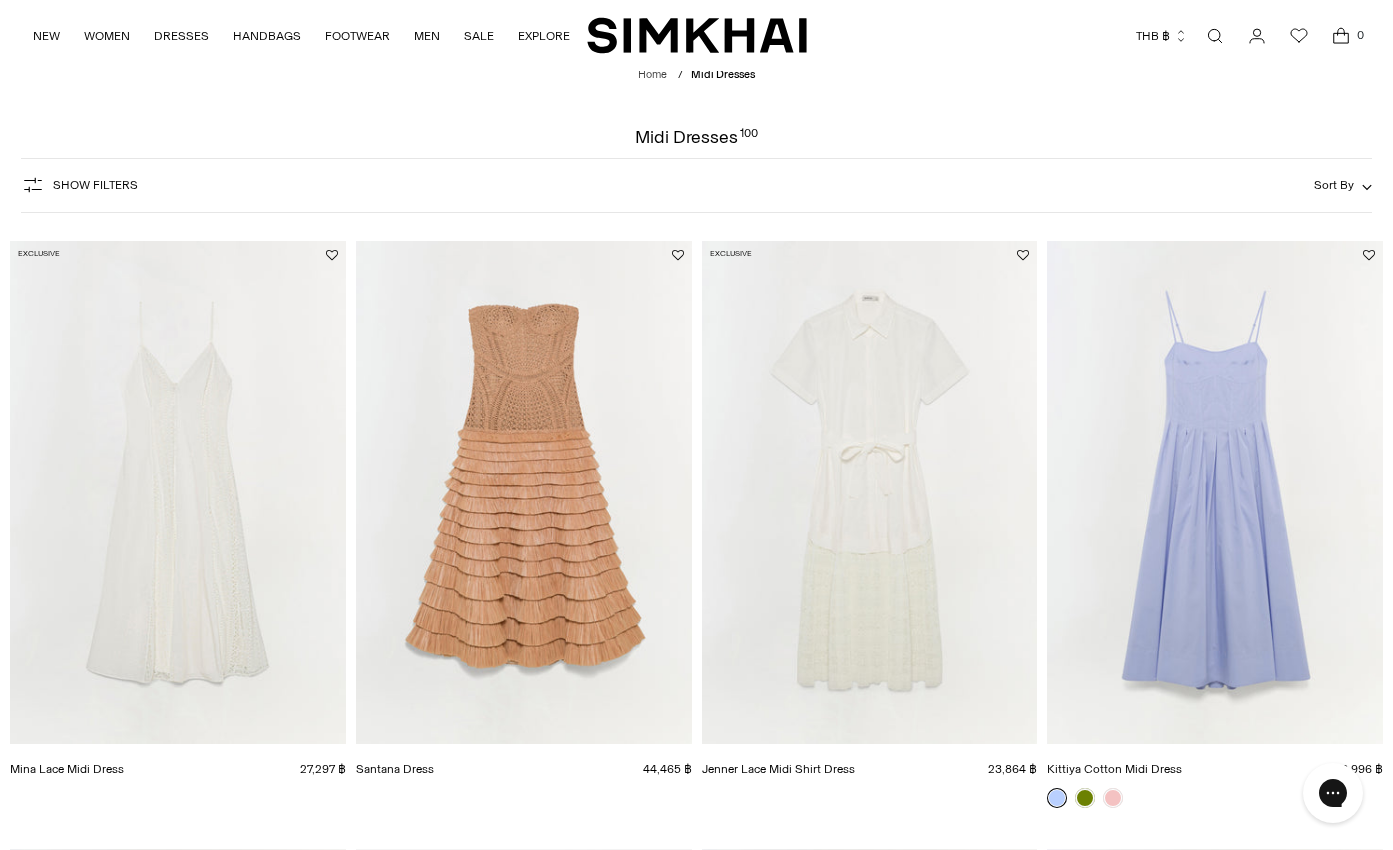 scroll, scrollTop: 0, scrollLeft: 0, axis: both 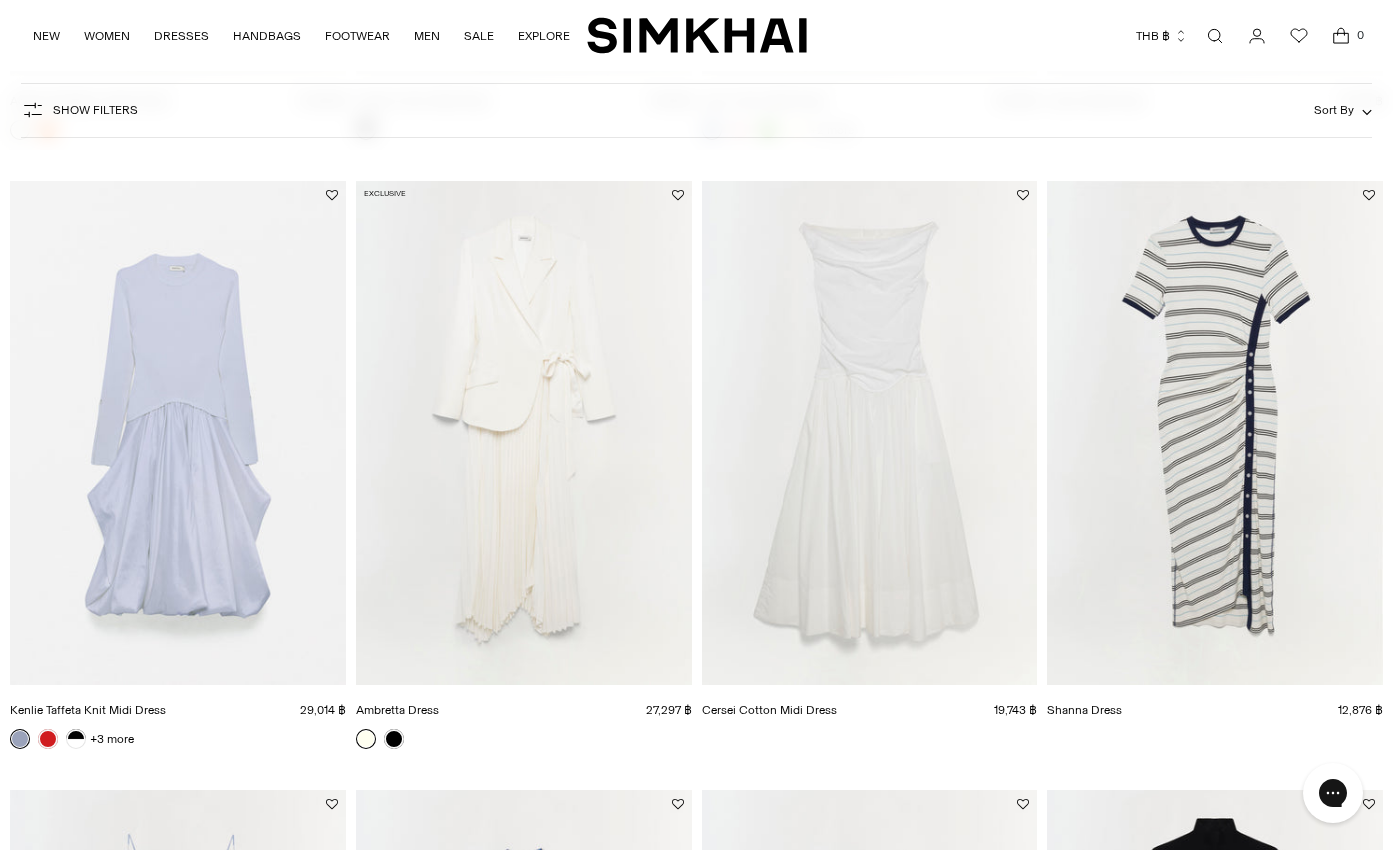 click at bounding box center [0, 0] 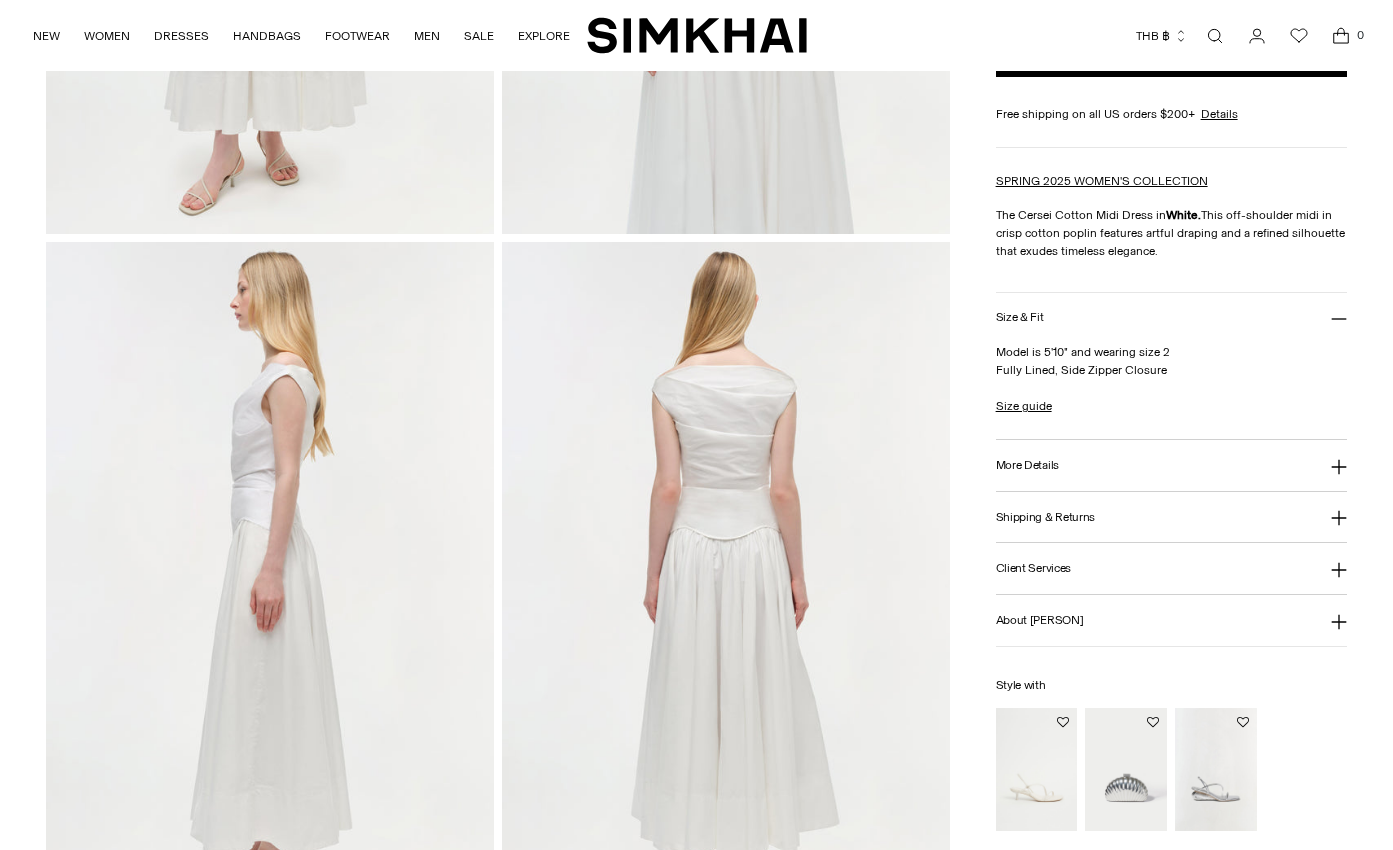 scroll, scrollTop: 639, scrollLeft: 0, axis: vertical 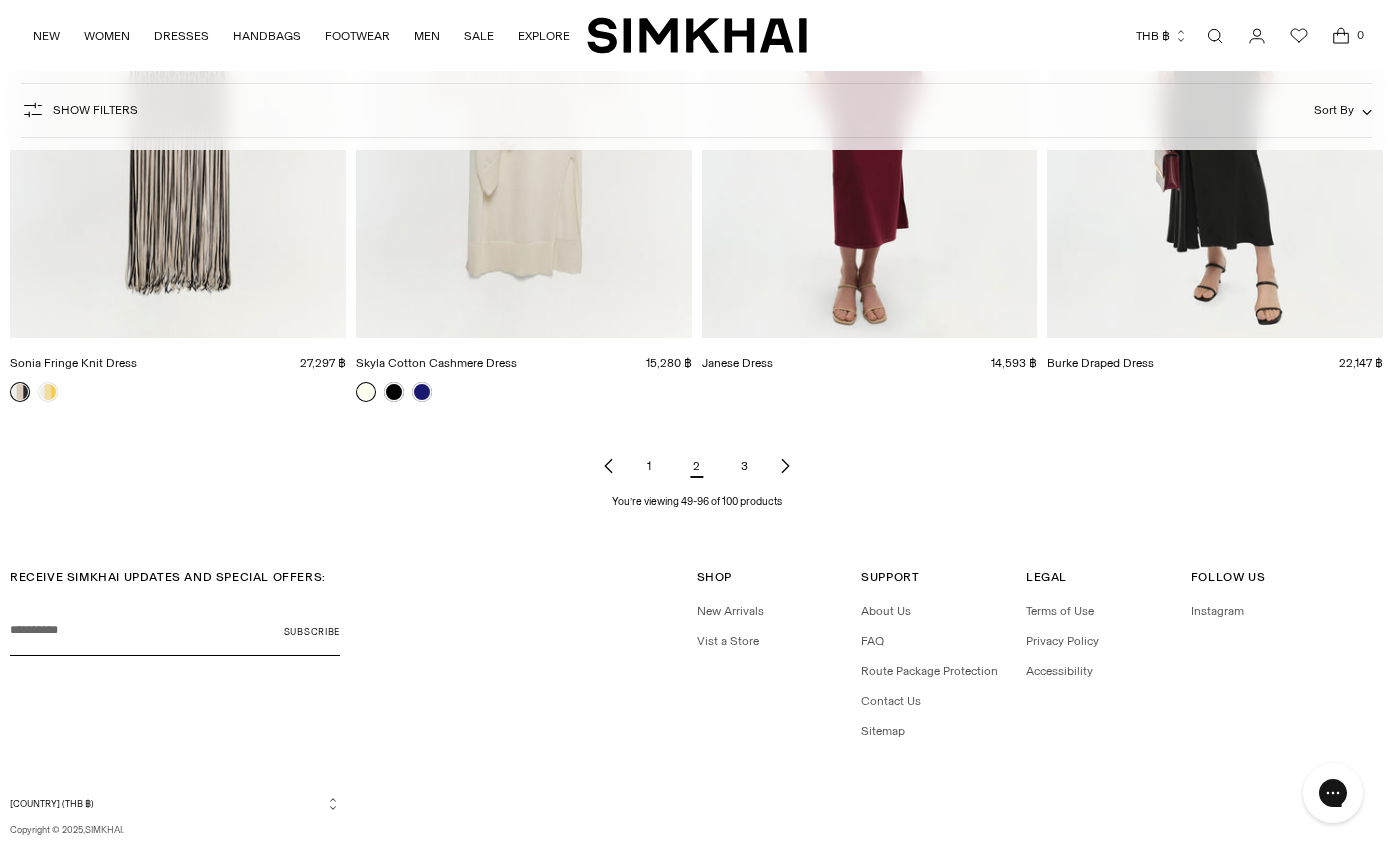 click on "3" at bounding box center (745, 466) 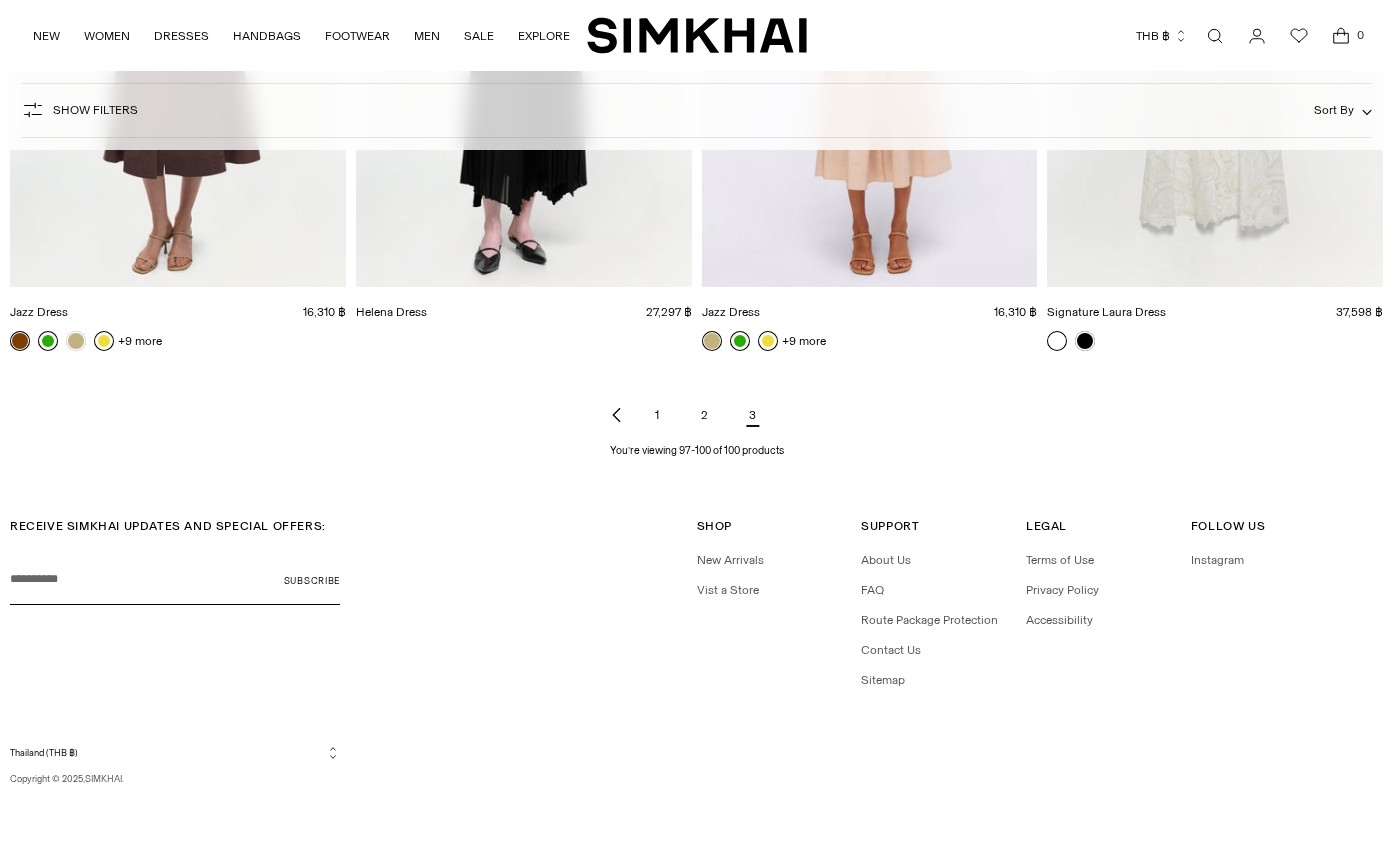 scroll, scrollTop: 496, scrollLeft: 0, axis: vertical 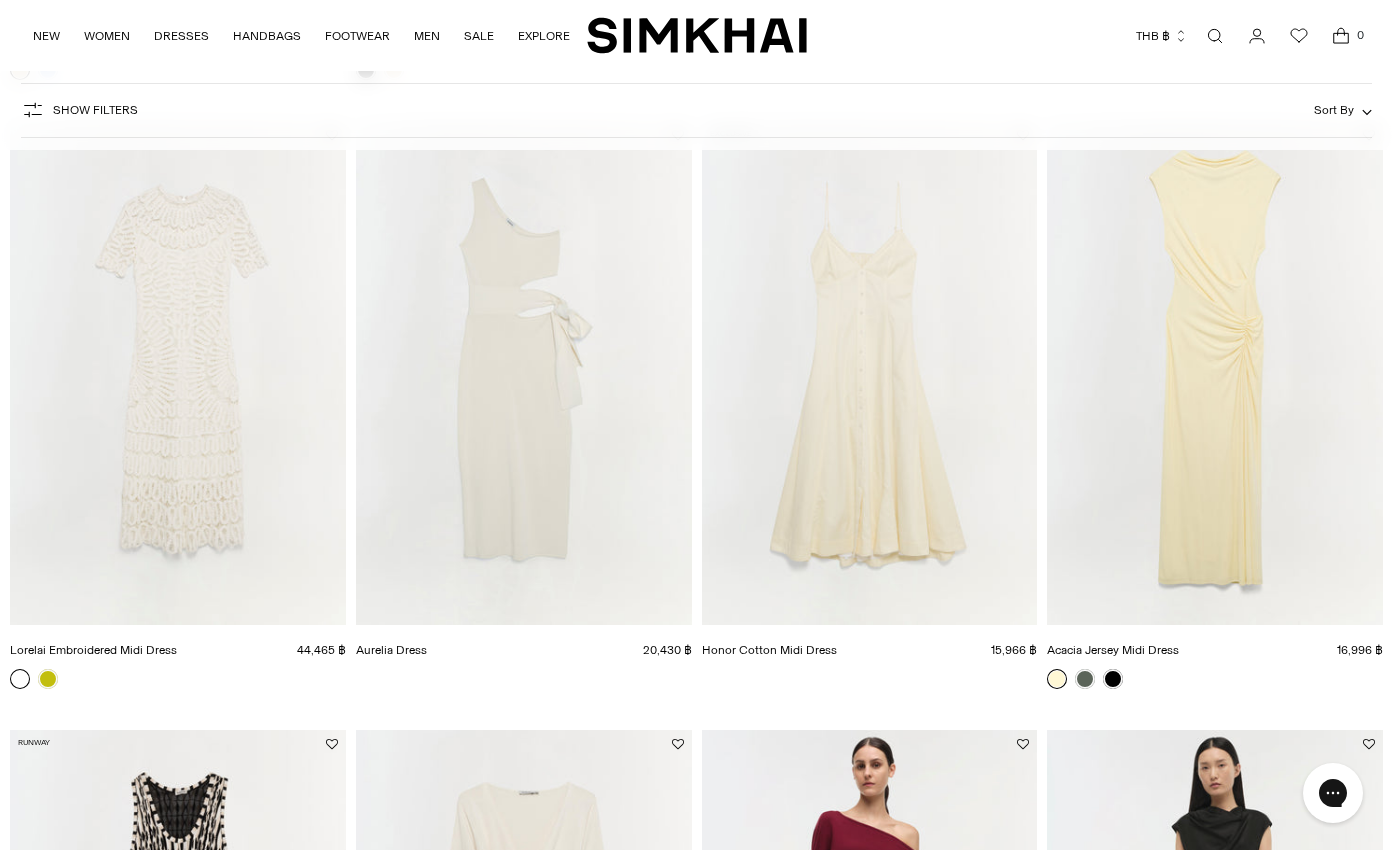 click at bounding box center (0, 0) 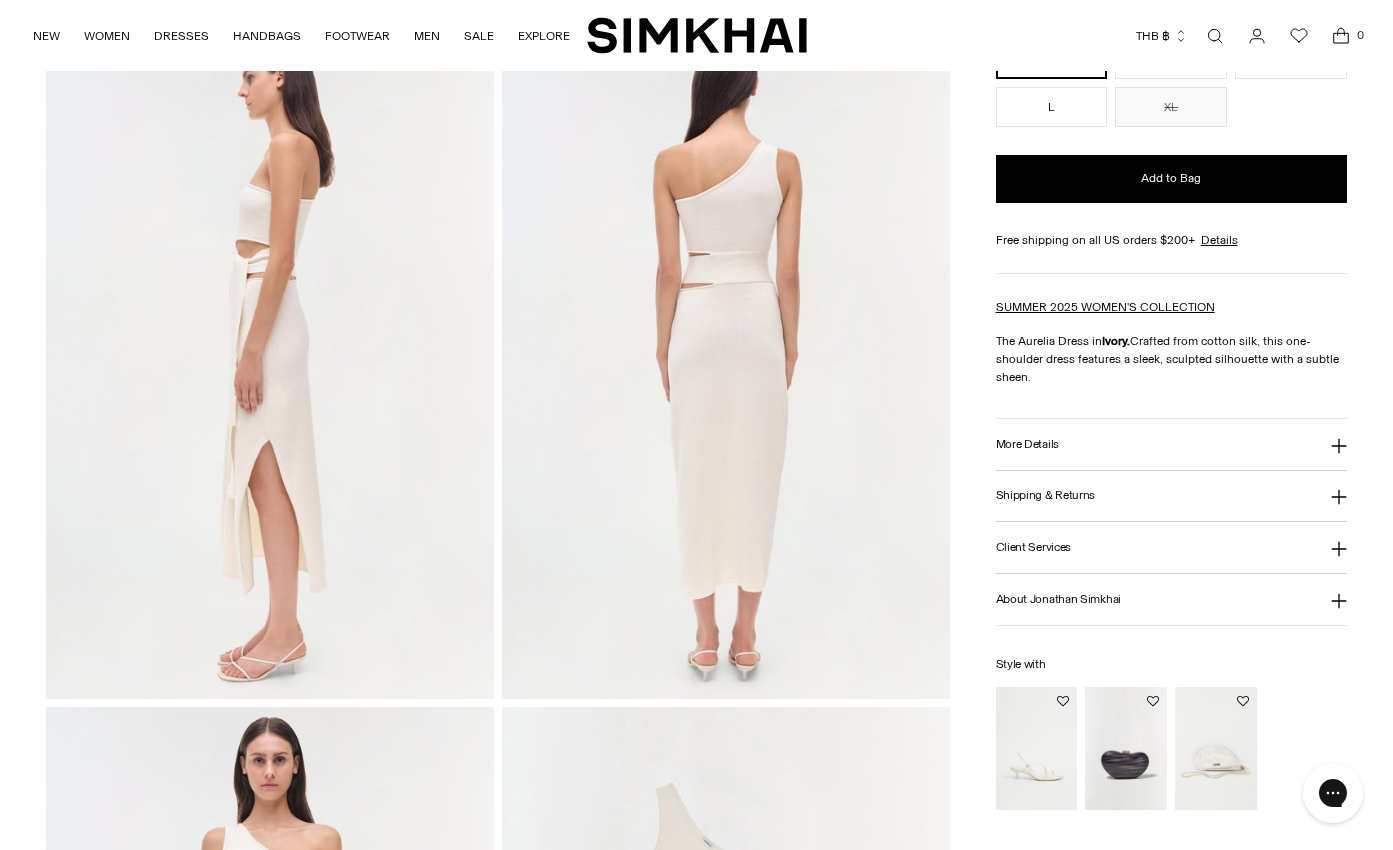 scroll, scrollTop: 0, scrollLeft: 0, axis: both 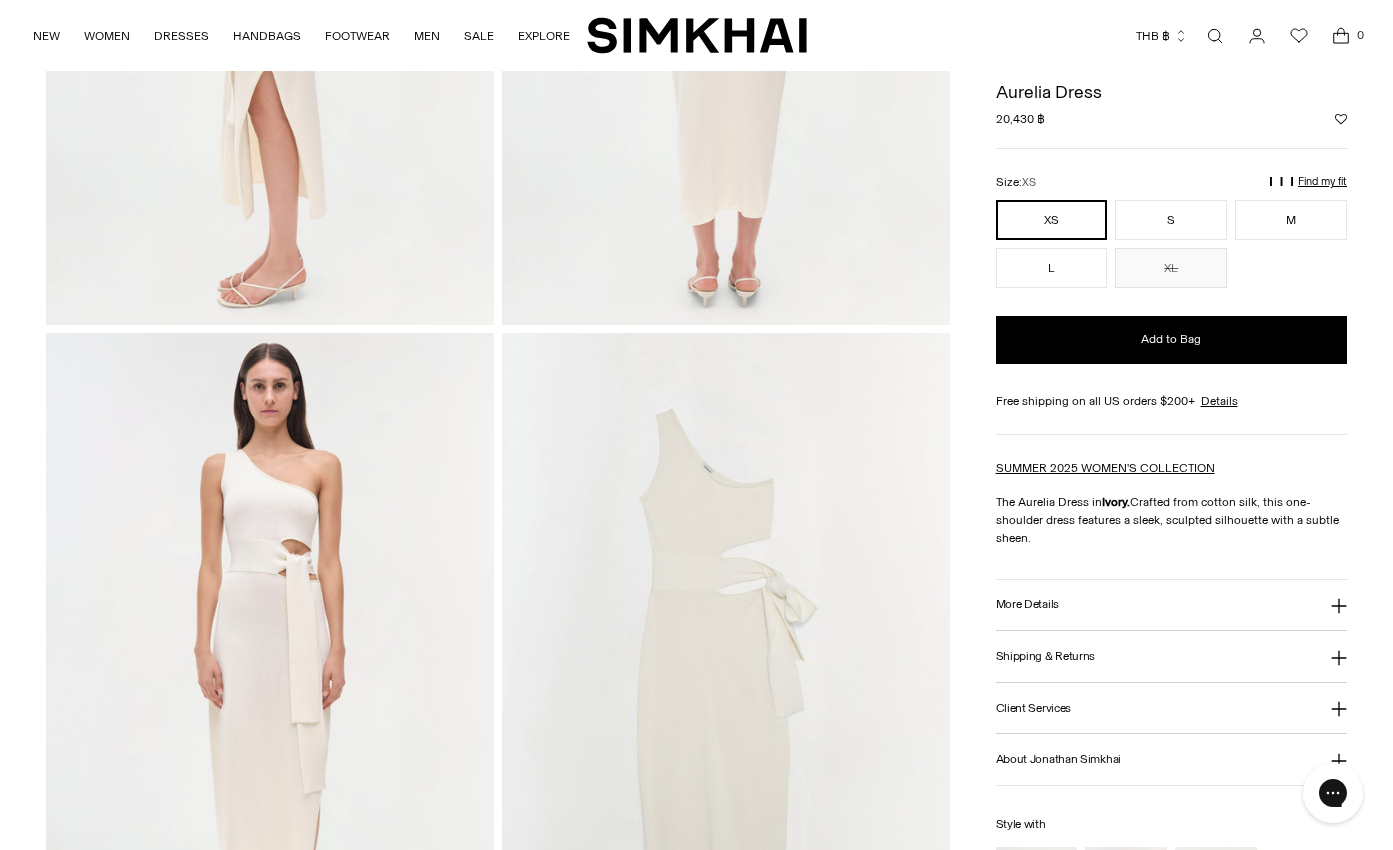 click 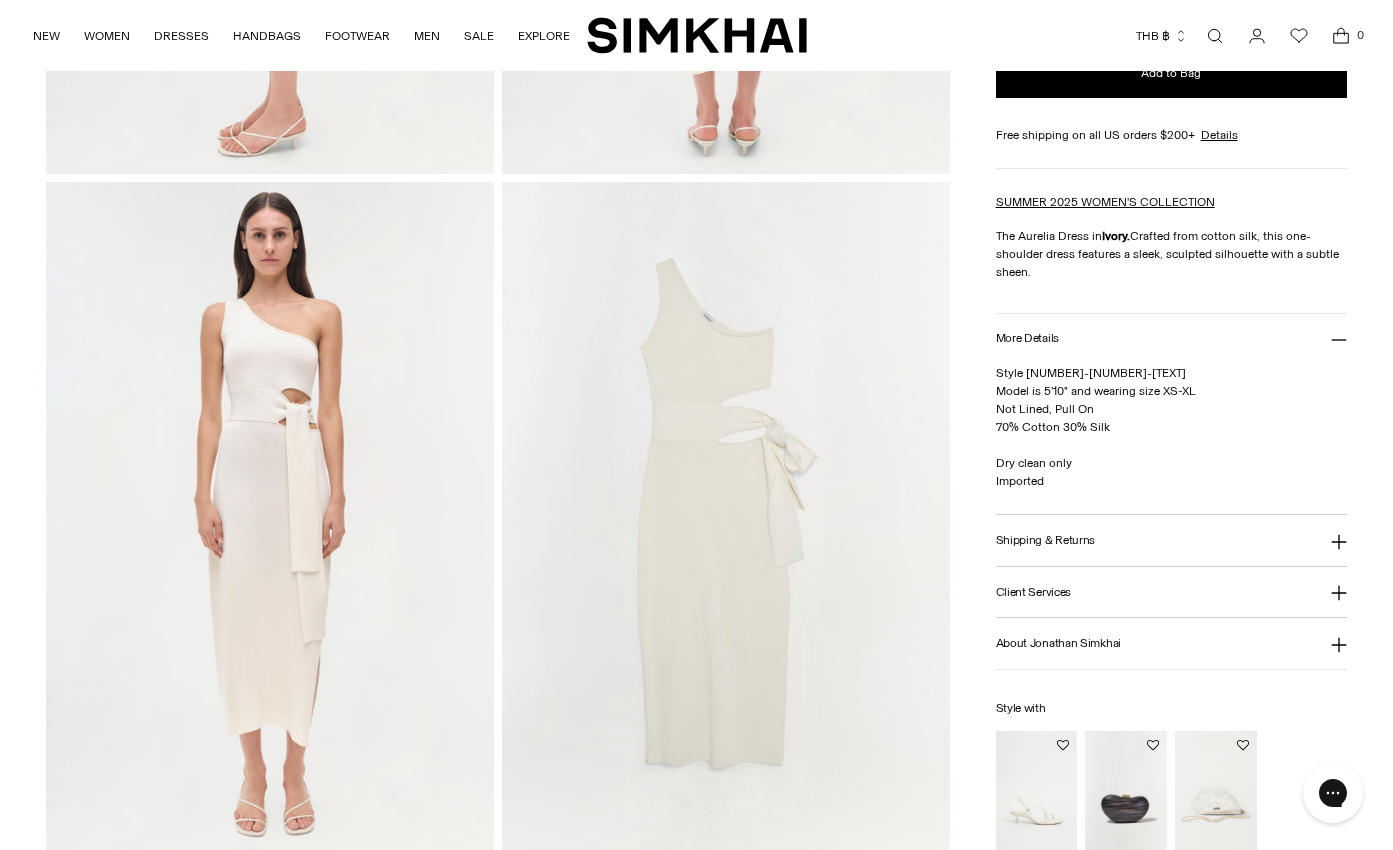 scroll, scrollTop: 1332, scrollLeft: 0, axis: vertical 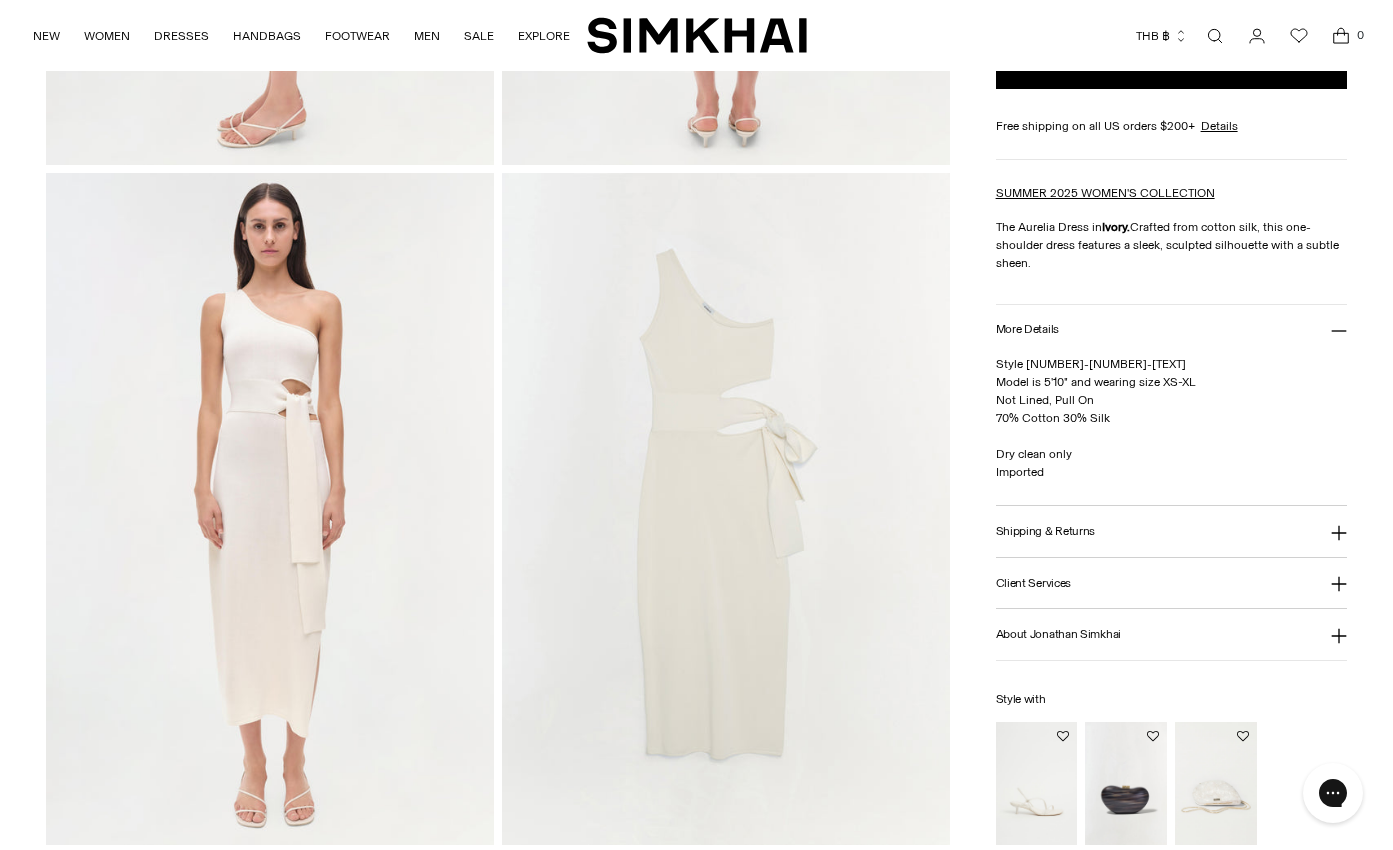 click on "Shipping & Returns" at bounding box center (1046, 531) 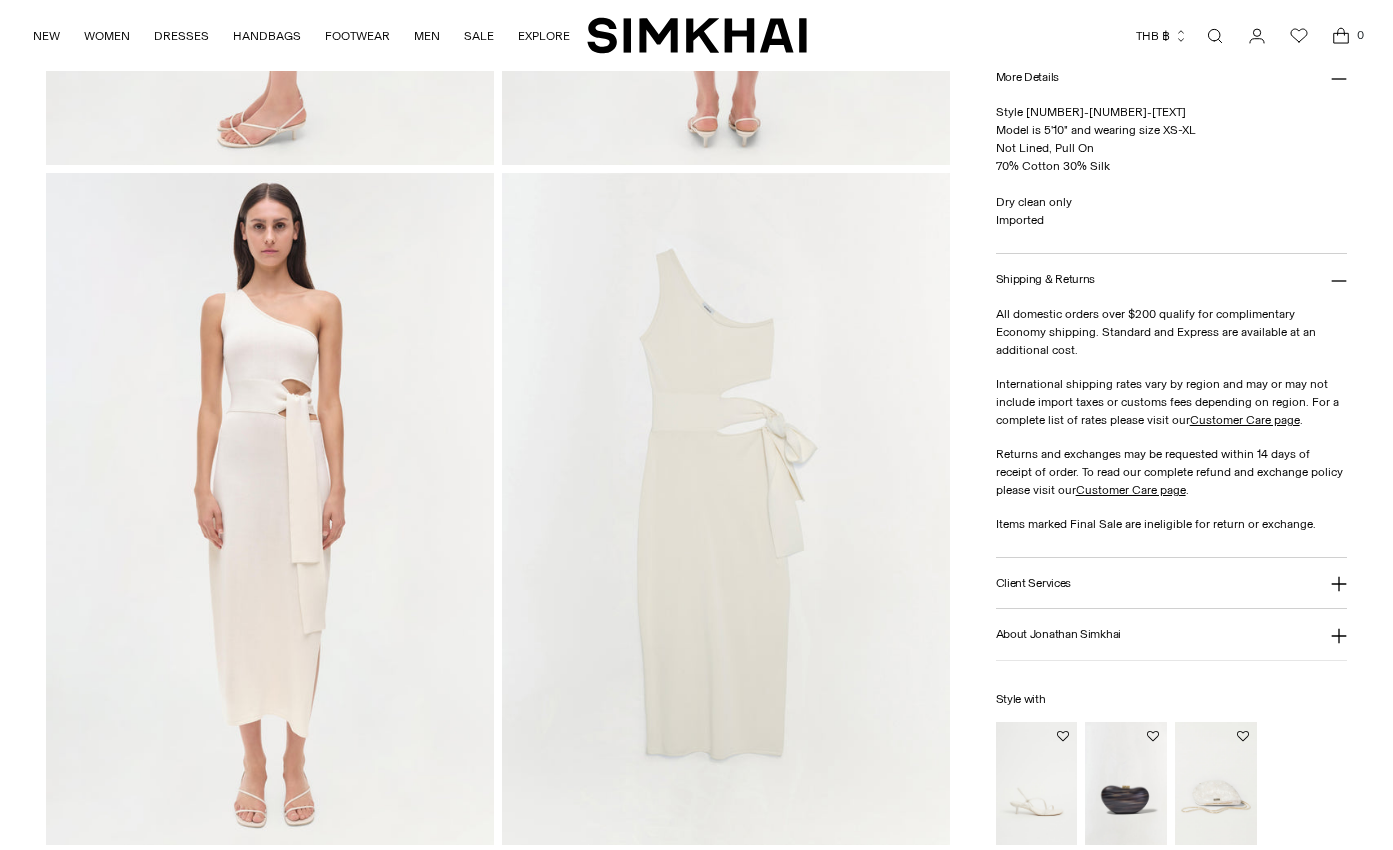 click 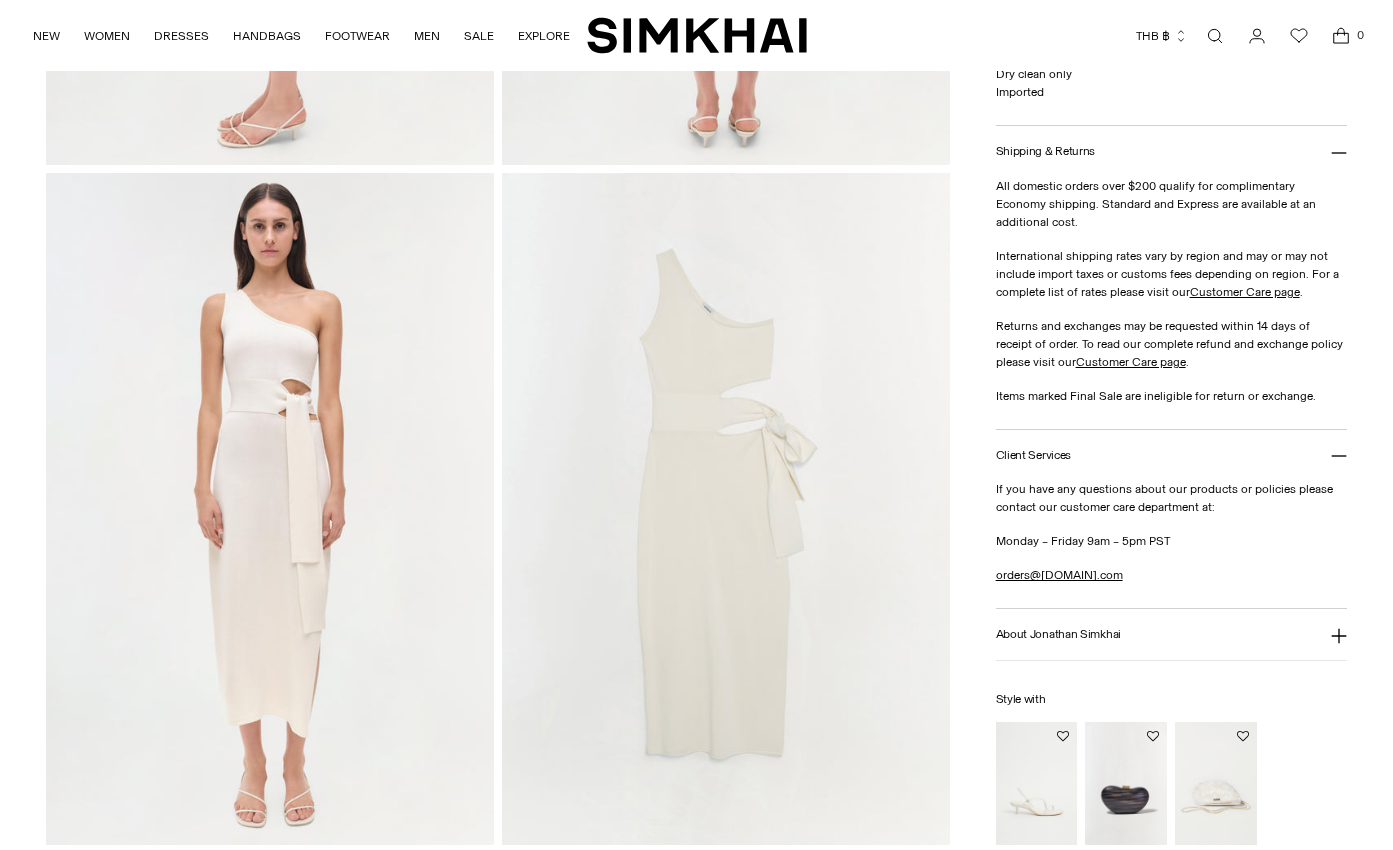 click on "About Jonathan Simkhai" at bounding box center [1171, 634] 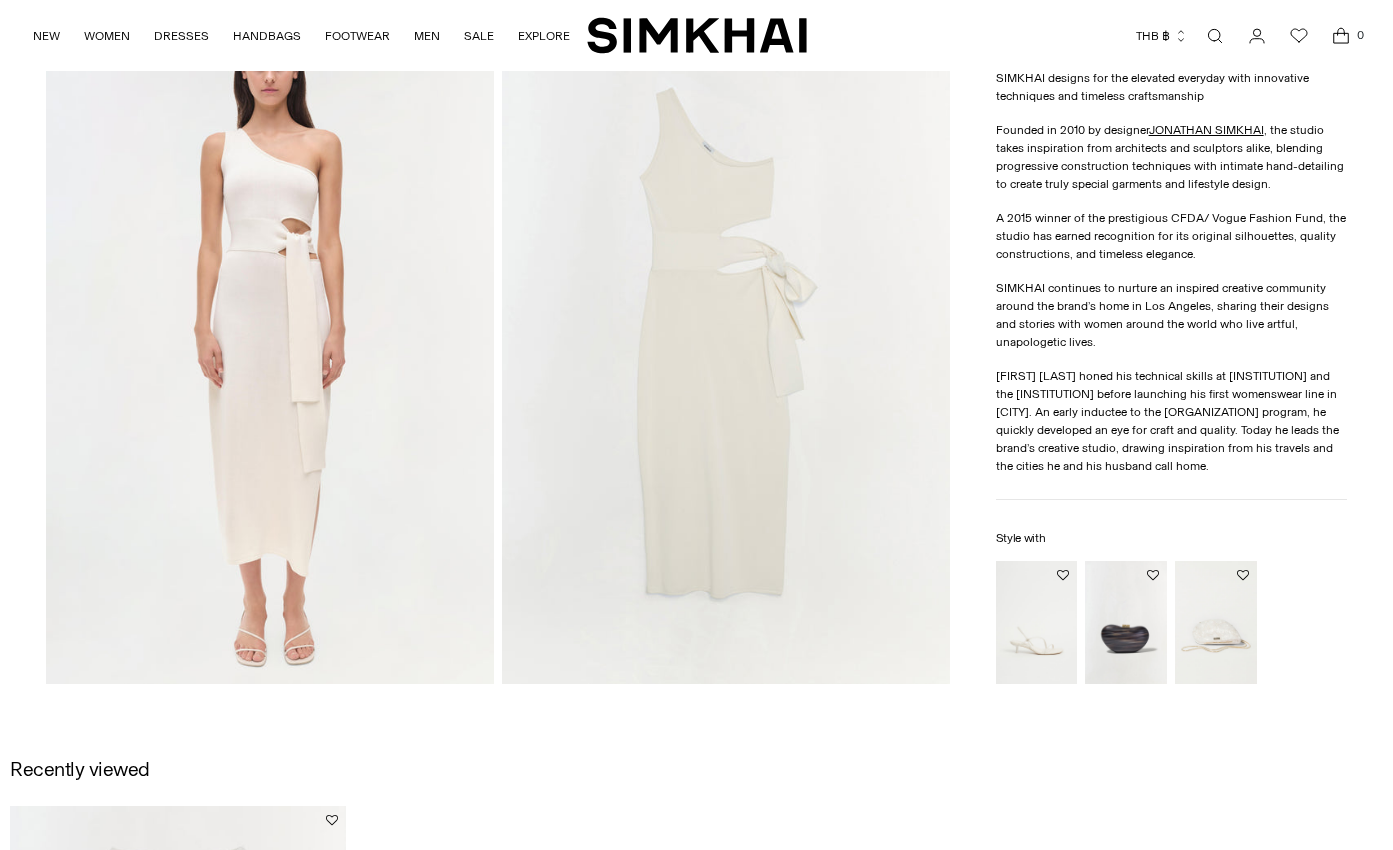 scroll, scrollTop: 1510, scrollLeft: 0, axis: vertical 